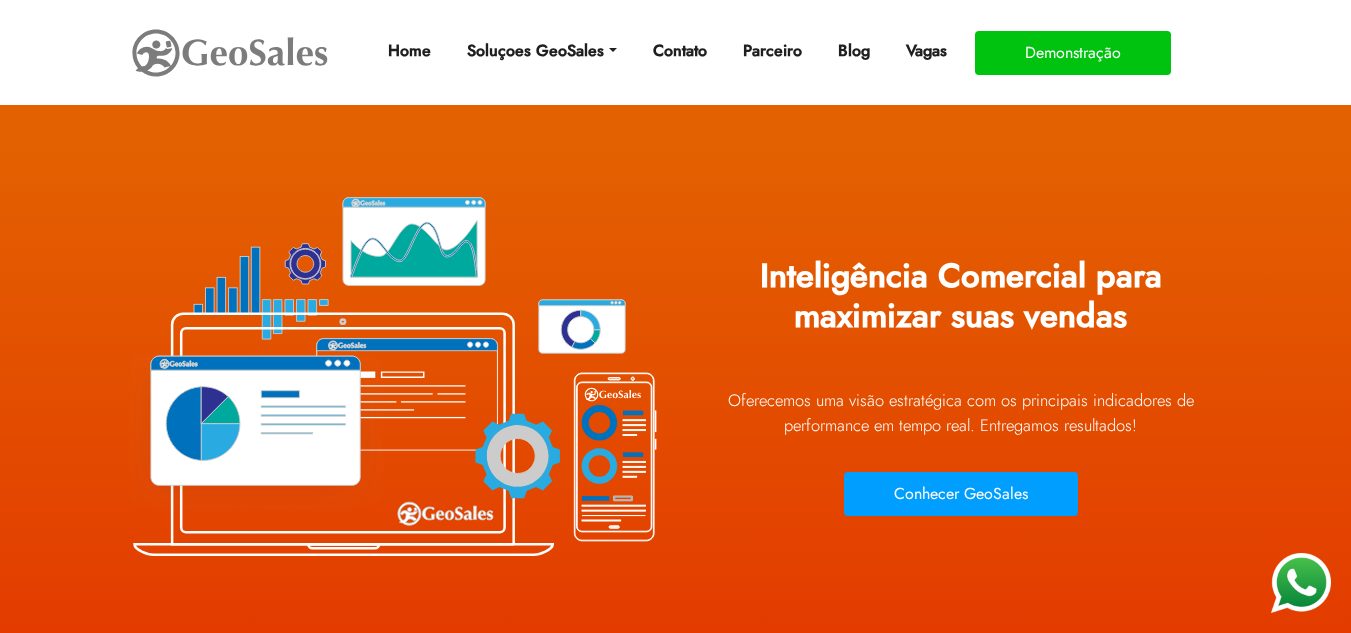 scroll, scrollTop: 0, scrollLeft: 0, axis: both 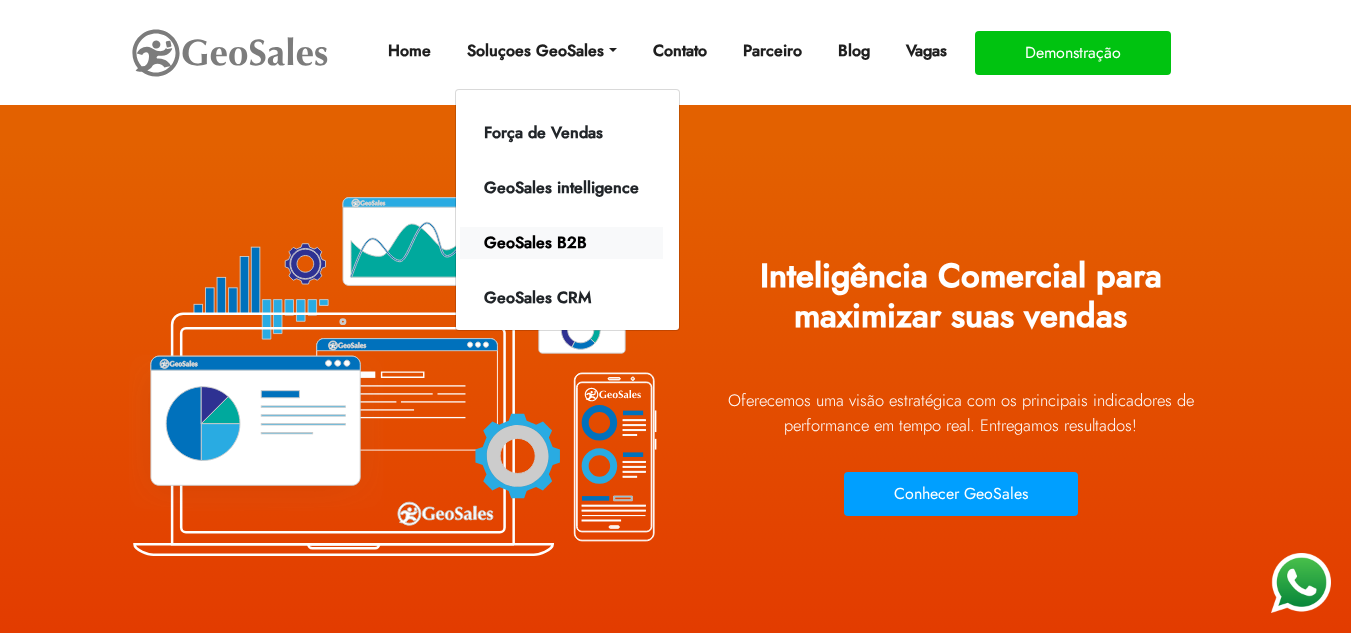 click on "GeoSales B2B" at bounding box center [561, 243] 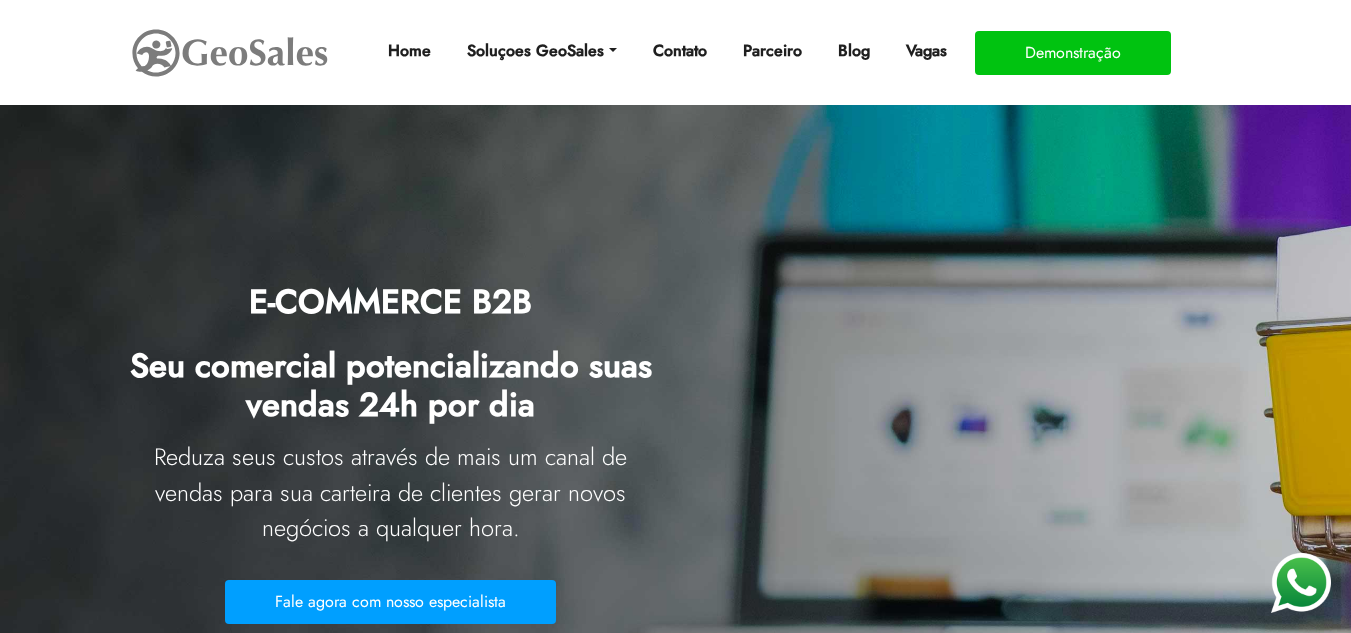 scroll, scrollTop: 0, scrollLeft: 0, axis: both 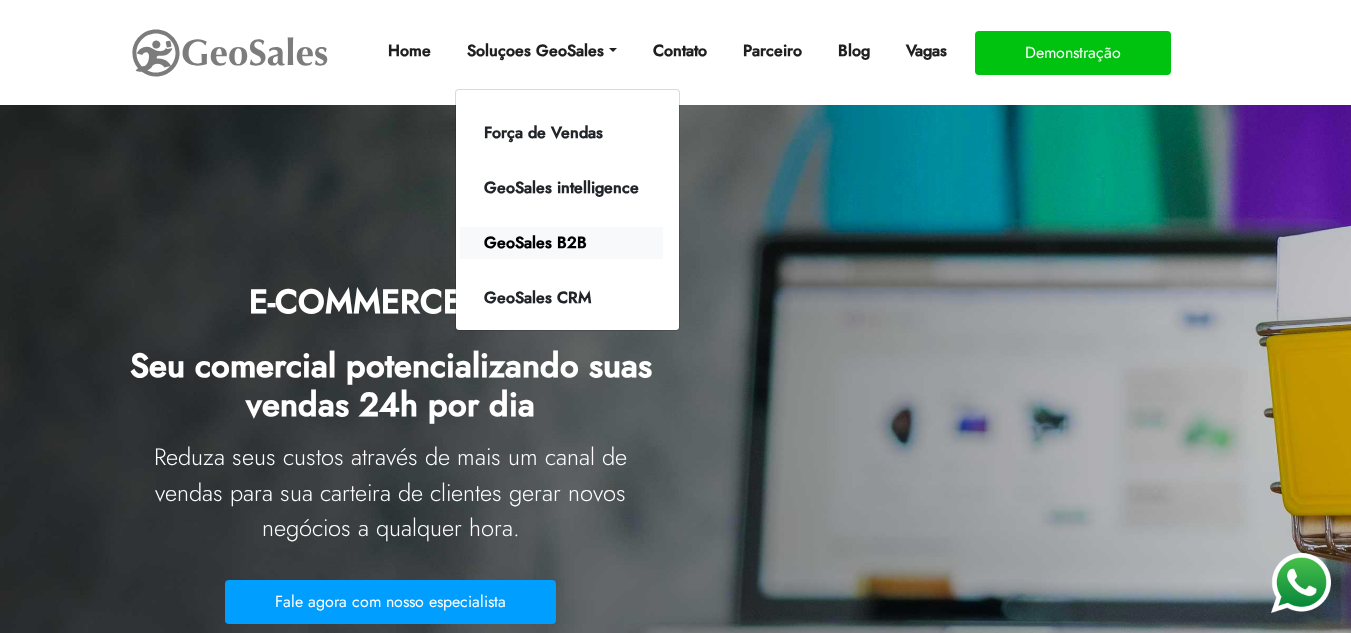 click on "GeoSales B2B" at bounding box center [561, 243] 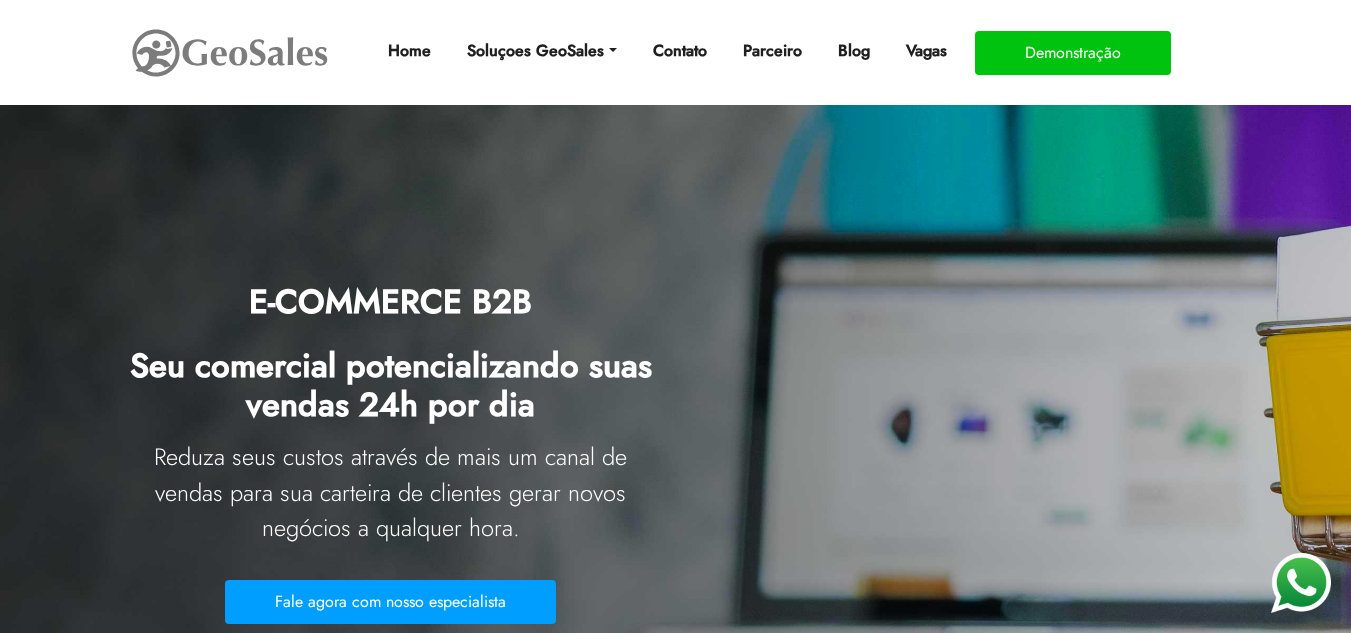scroll, scrollTop: 0, scrollLeft: 0, axis: both 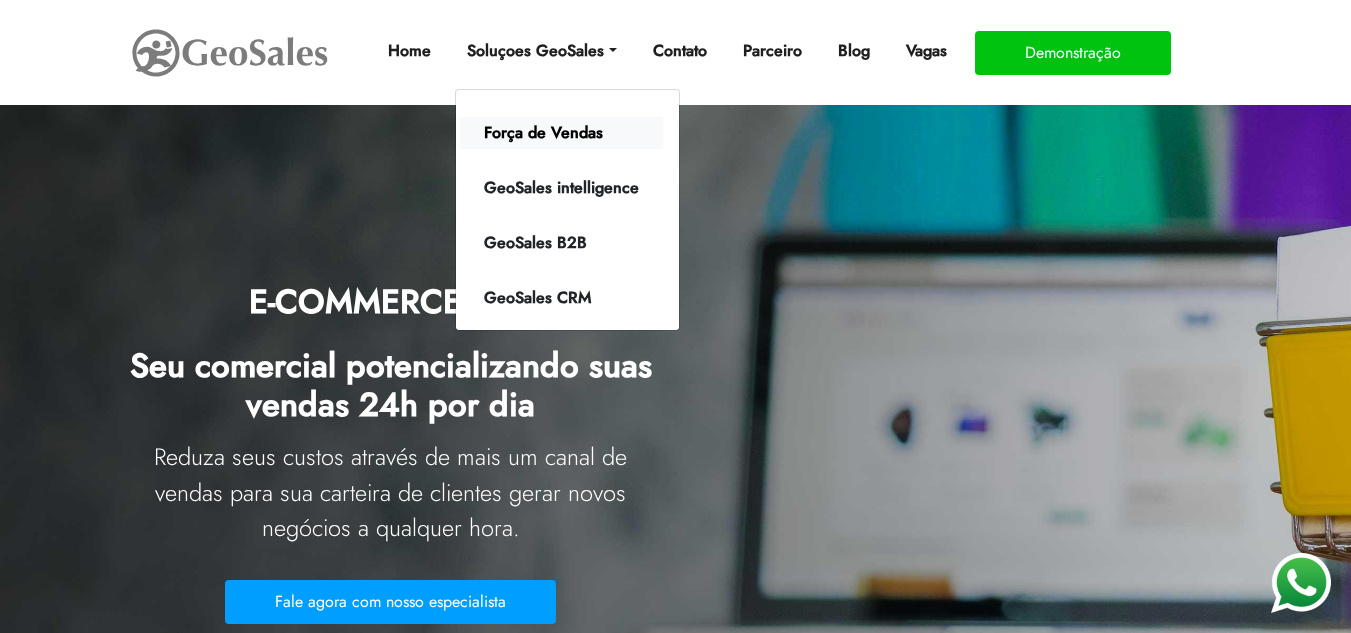 click on "Força de Vendas" at bounding box center (561, 133) 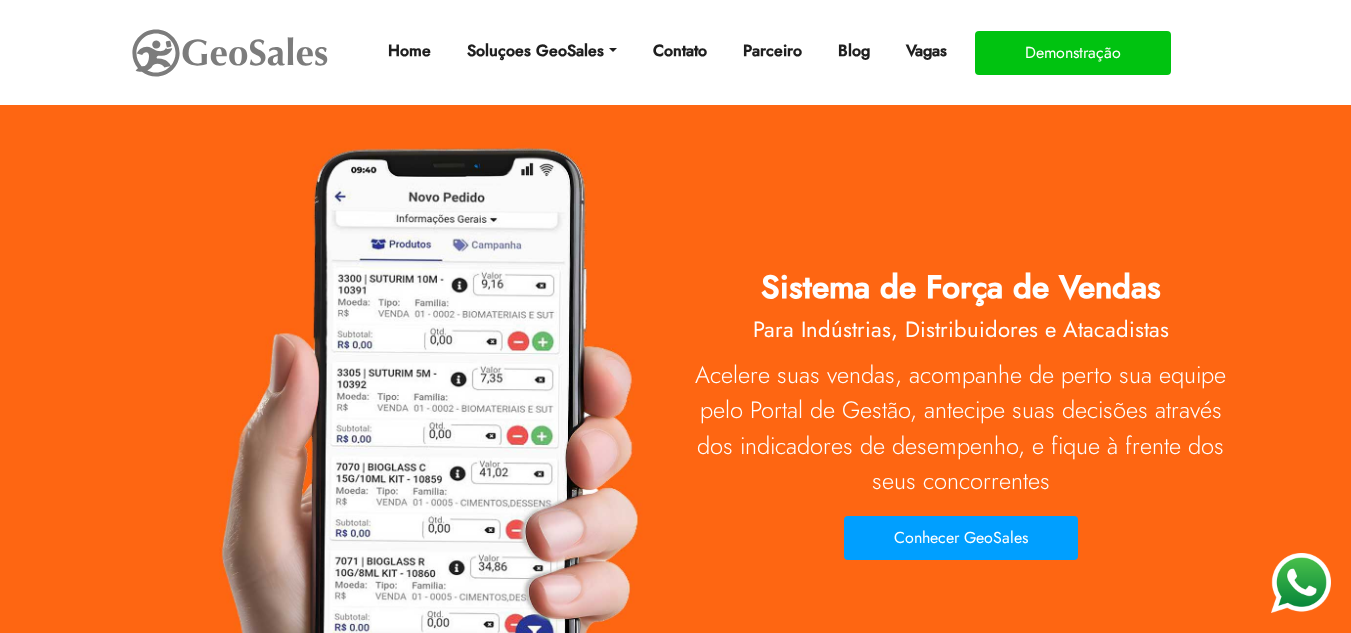 scroll, scrollTop: 0, scrollLeft: 0, axis: both 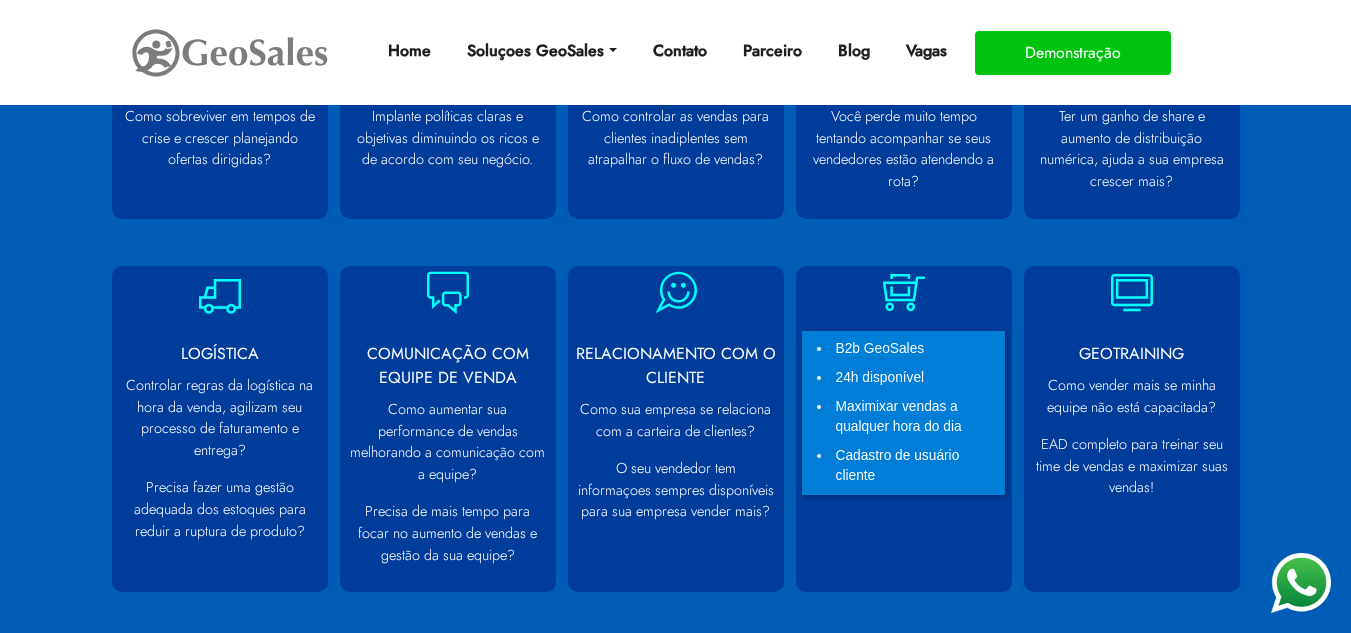 click on "Cadastro de usuário cliente" at bounding box center [916, 466] 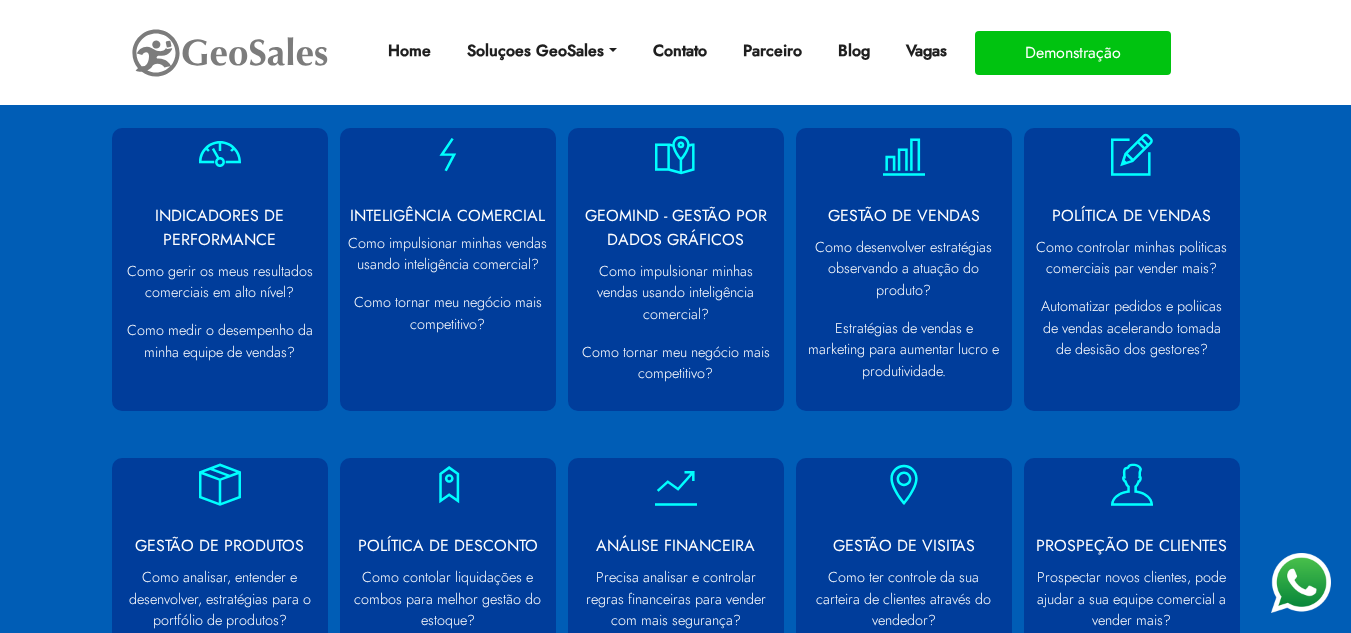 scroll, scrollTop: 0, scrollLeft: 0, axis: both 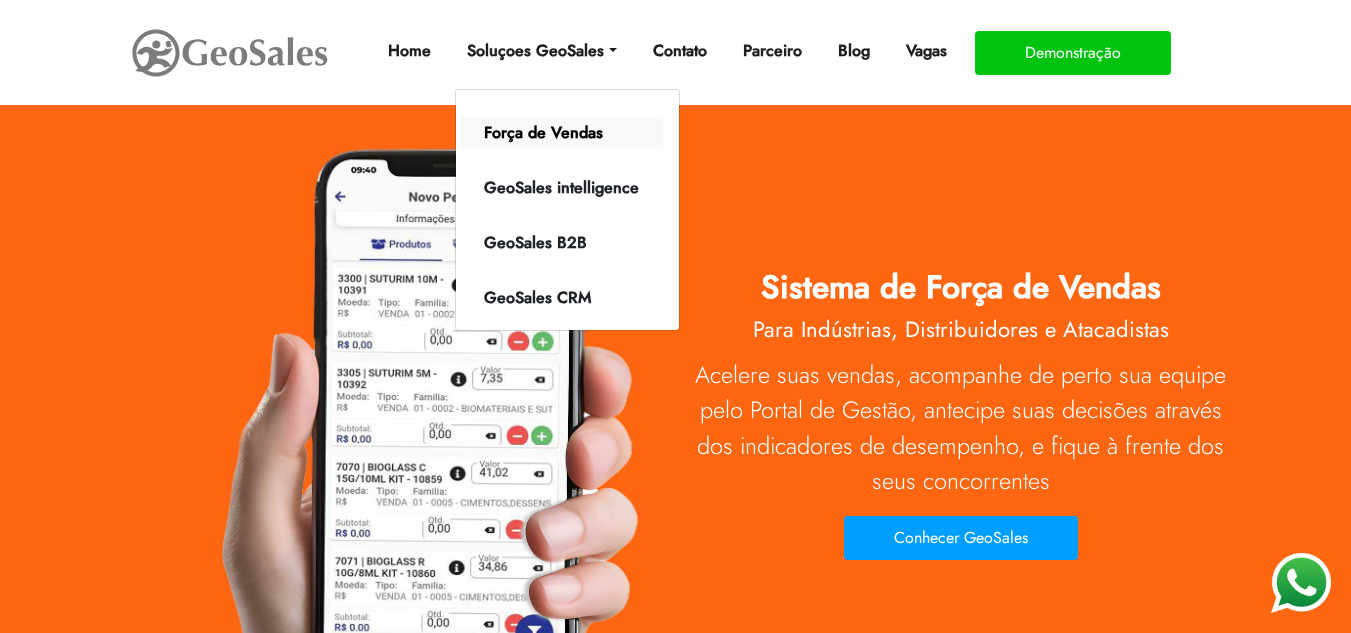 click on "Força de Vendas" at bounding box center (561, 133) 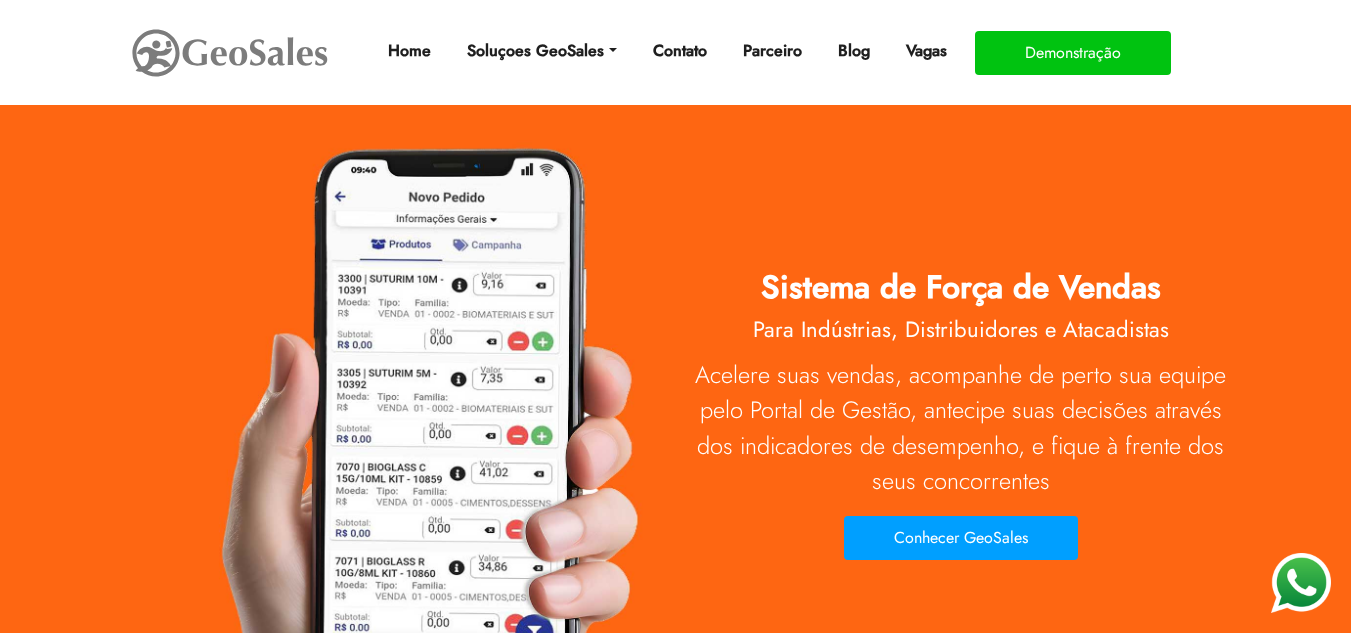 scroll, scrollTop: 0, scrollLeft: 0, axis: both 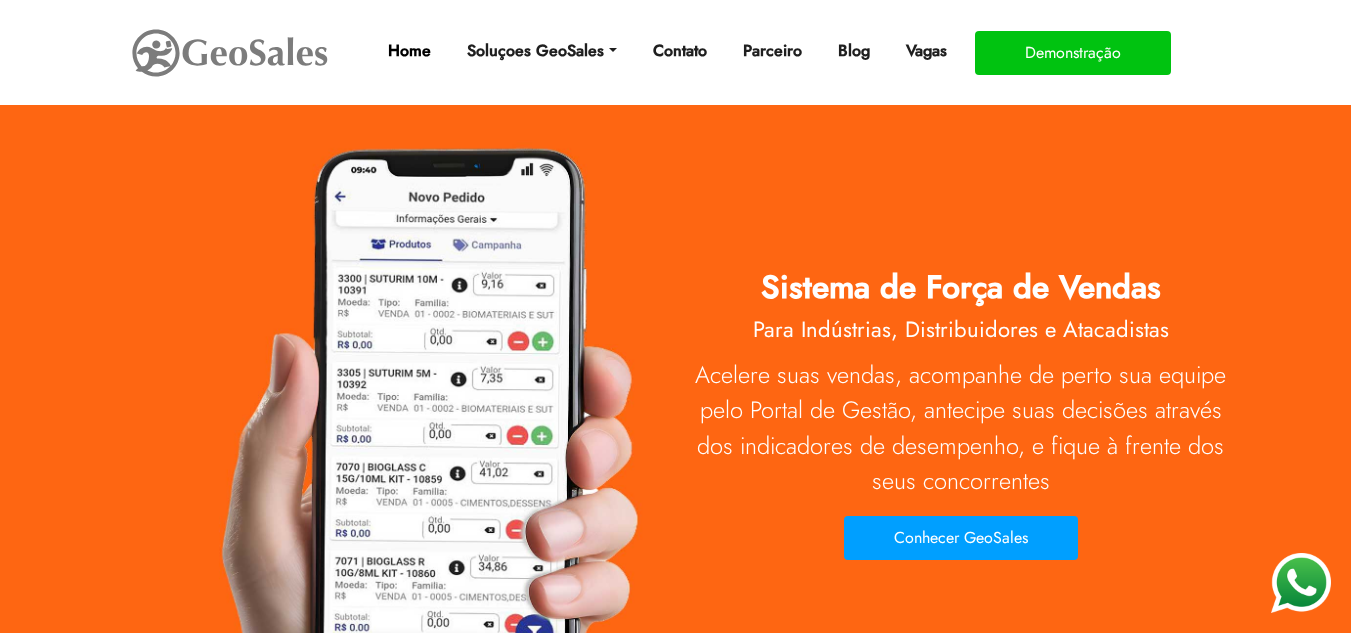 click on "Home" at bounding box center [409, 51] 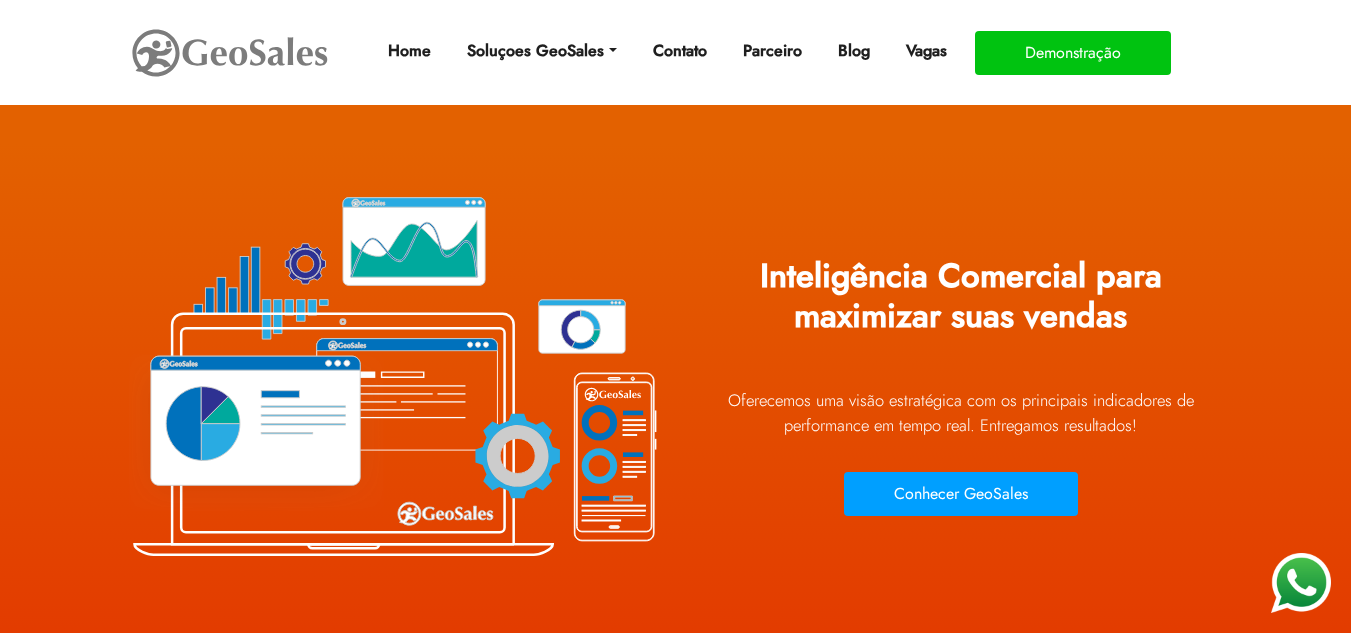 scroll, scrollTop: 0, scrollLeft: 0, axis: both 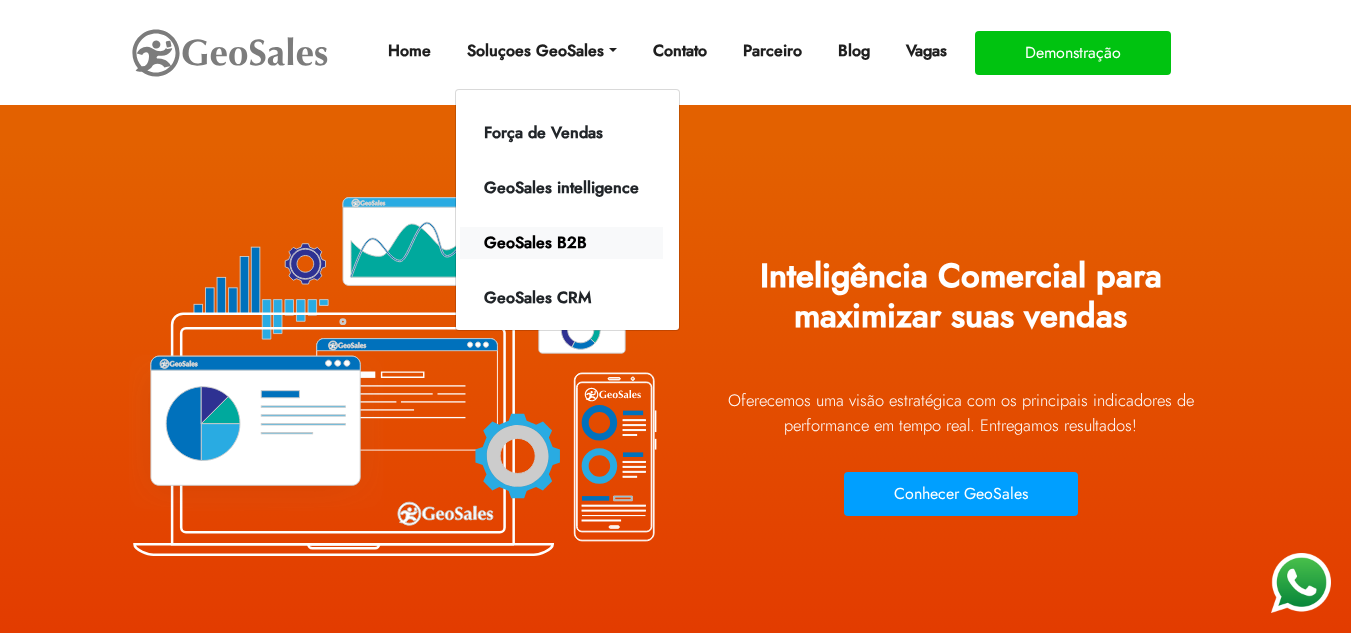 click on "GeoSales B2B" at bounding box center (561, 243) 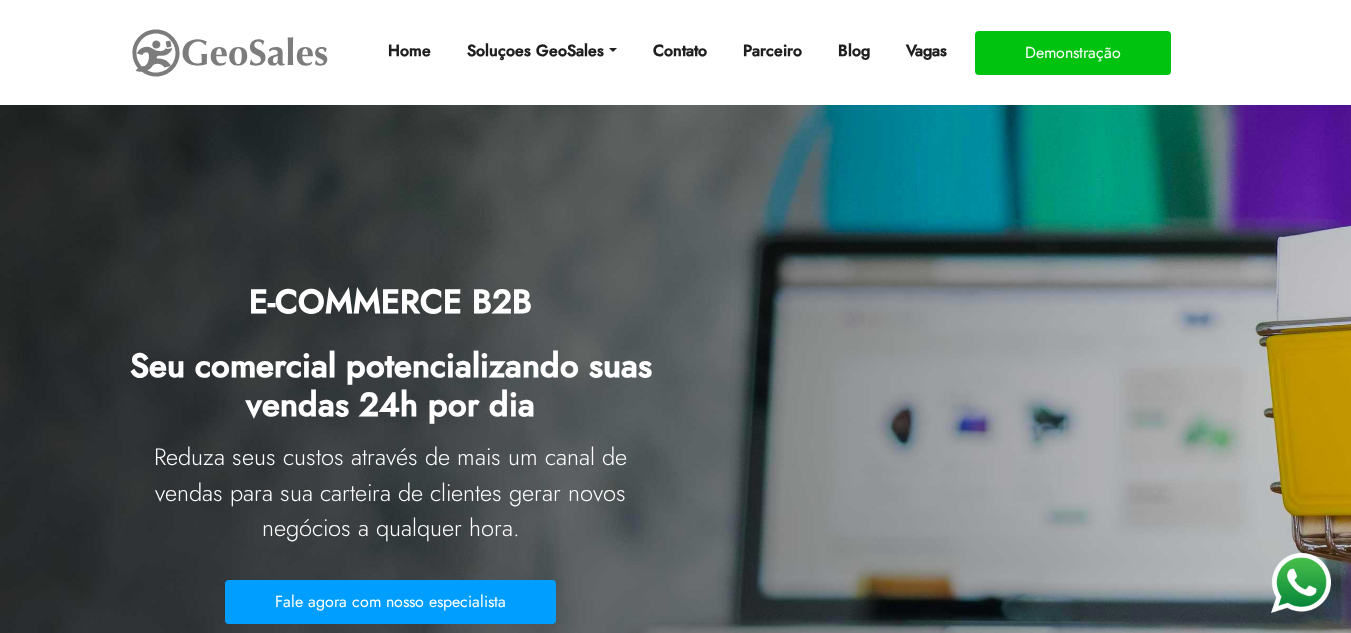 scroll, scrollTop: 0, scrollLeft: 0, axis: both 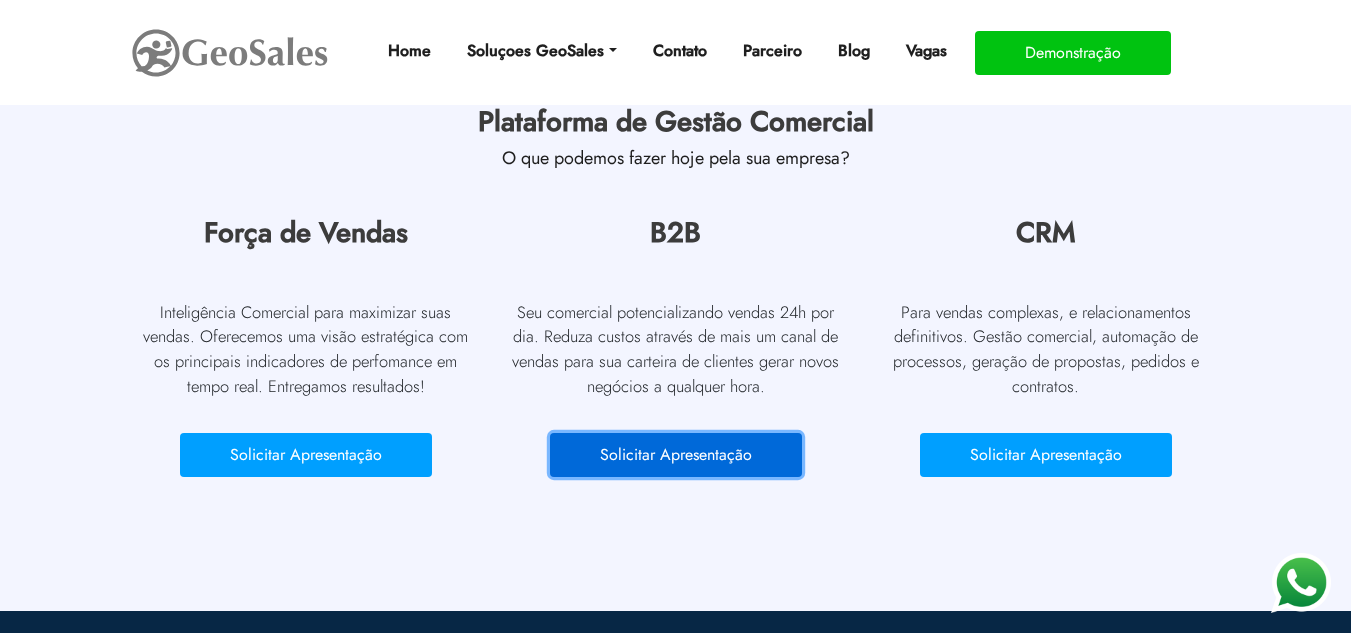 click on "Solicitar Apresentação" at bounding box center [306, 455] 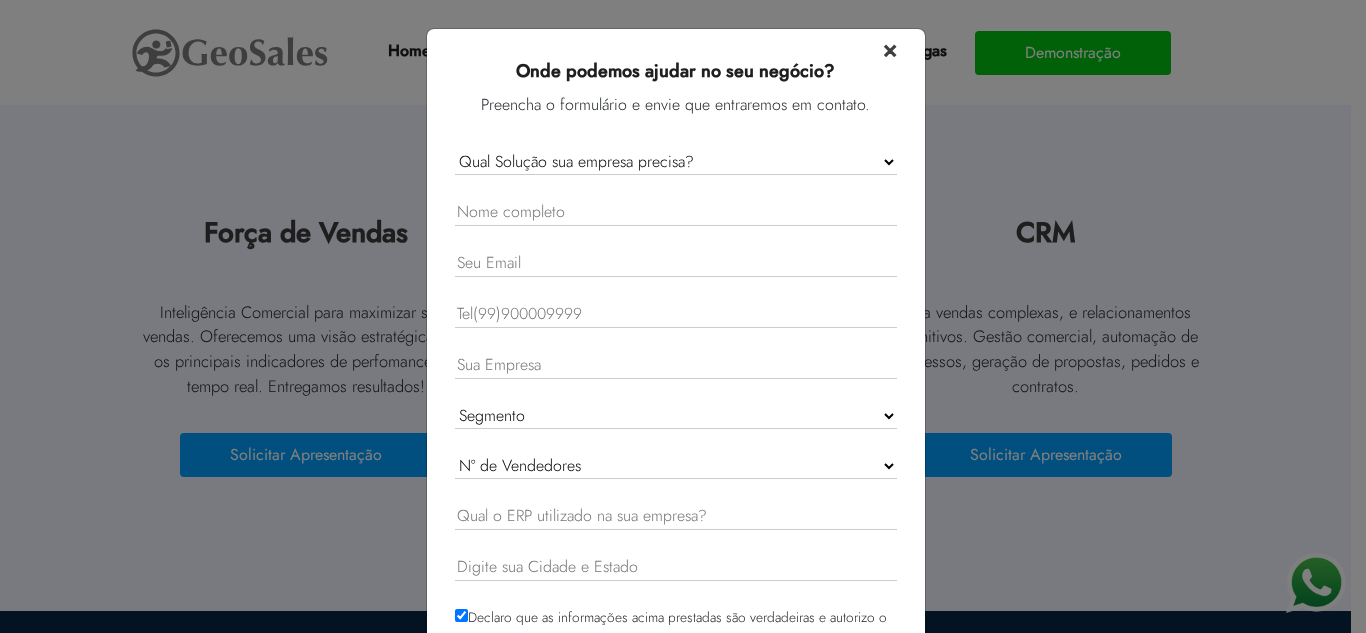 click on "×
Onde podemos ajudar no seu negócio?
Preencha o formulário e envie que entraremos em contato.
Qual Solução sua empresa precisa?
GeoSales Força de Vendas GeoSales Intelligence GeoSales B2B GeoSales CRM
Segmento
Indústria Distribuidor Representação Comercial Outro
Nº de Vendedores
1 - 10 11 - 20 21 - 50 51 - 100 Acima de 100
Declaro que as informações acima prestadas são verdadeiras e autorizo o contato.
ENVIAR" at bounding box center (676, 372) 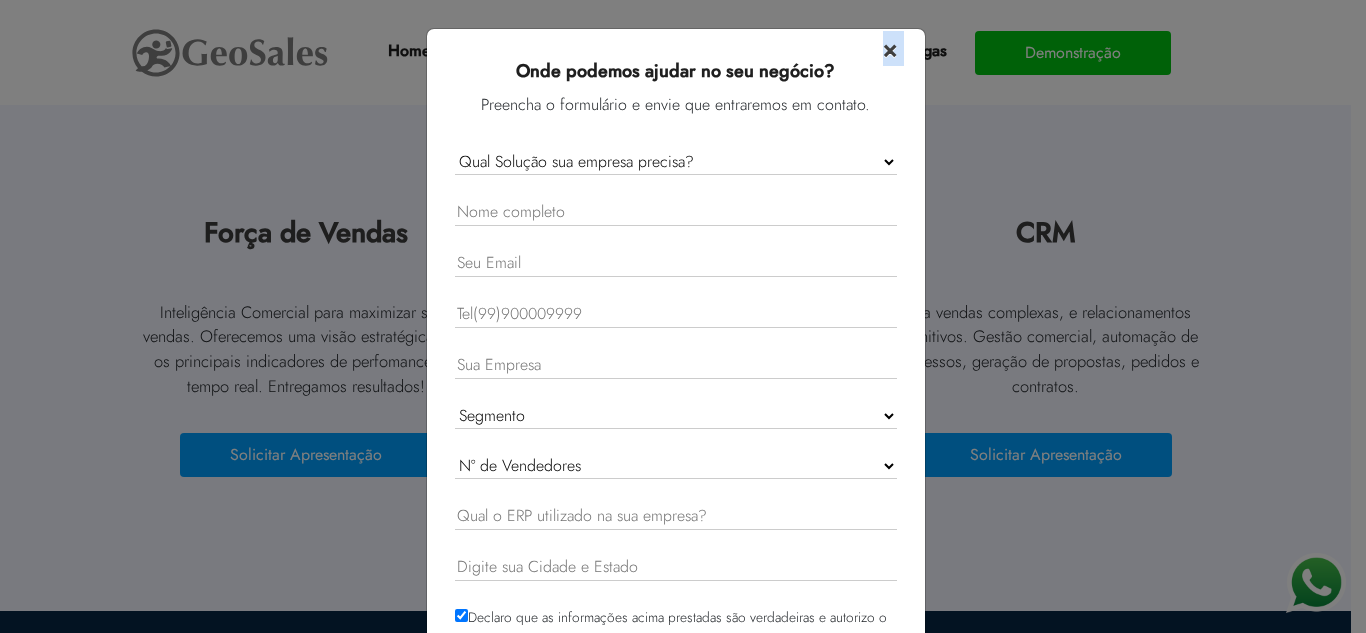 click on "×" at bounding box center (890, 48) 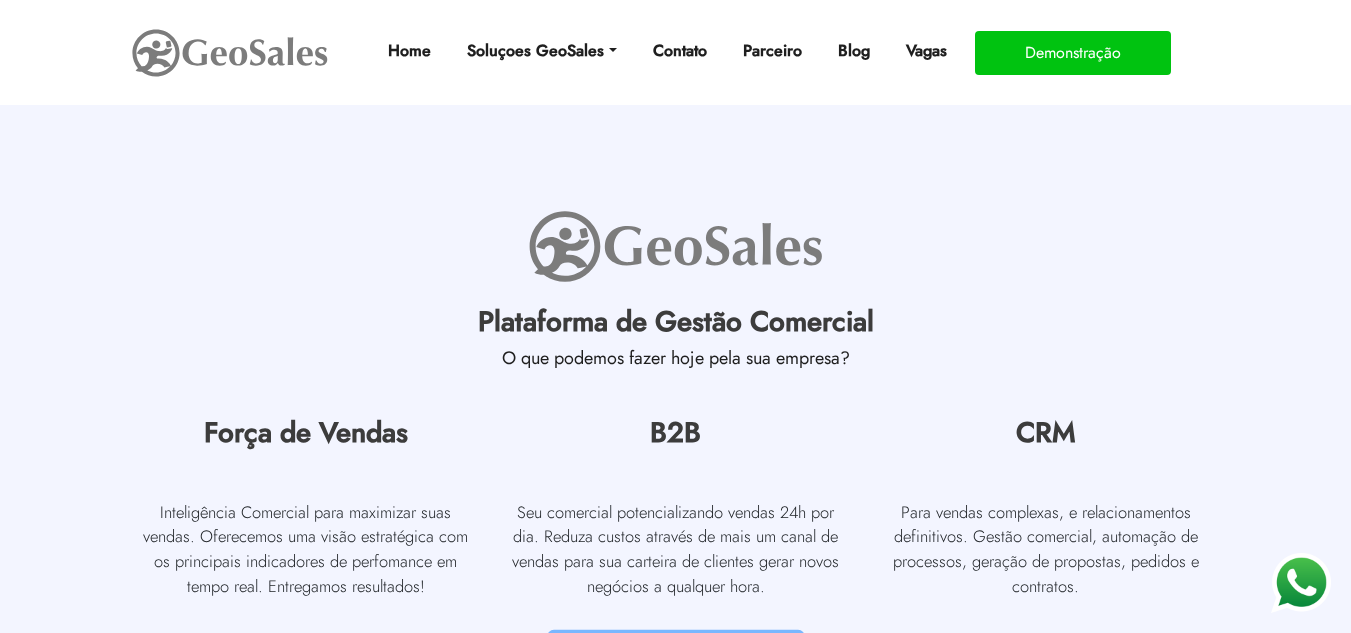 scroll, scrollTop: 1702, scrollLeft: 0, axis: vertical 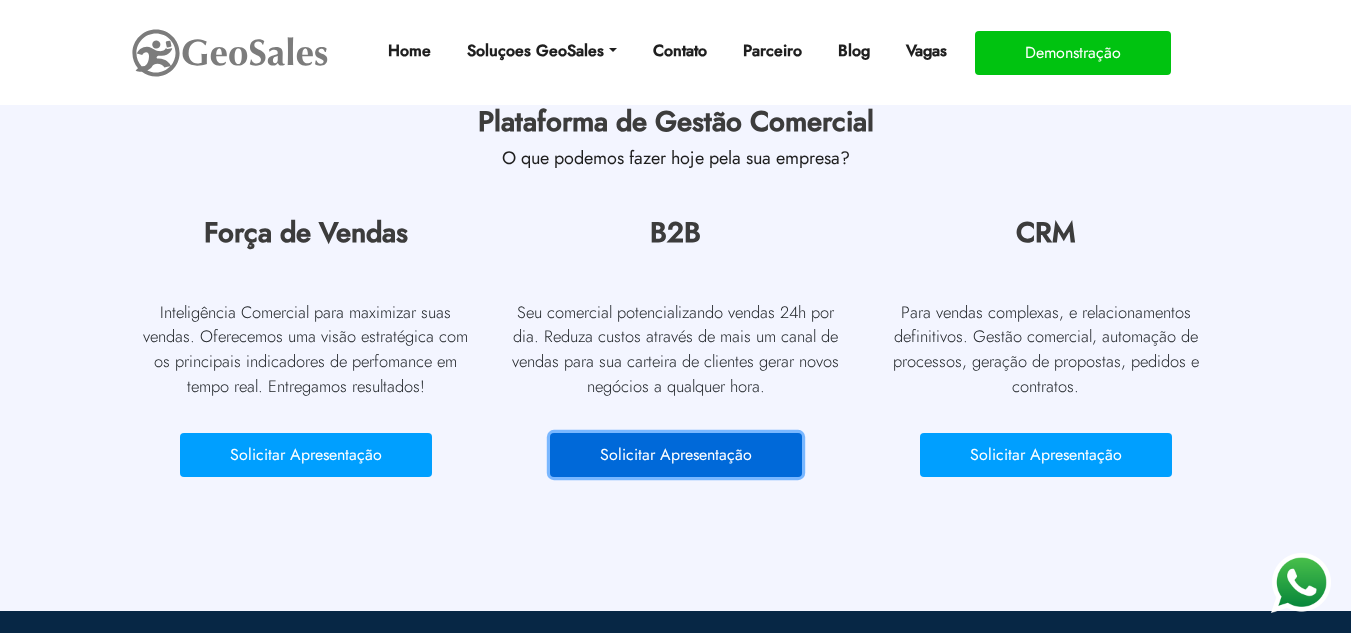 click on "Solicitar Apresentação" at bounding box center [306, 455] 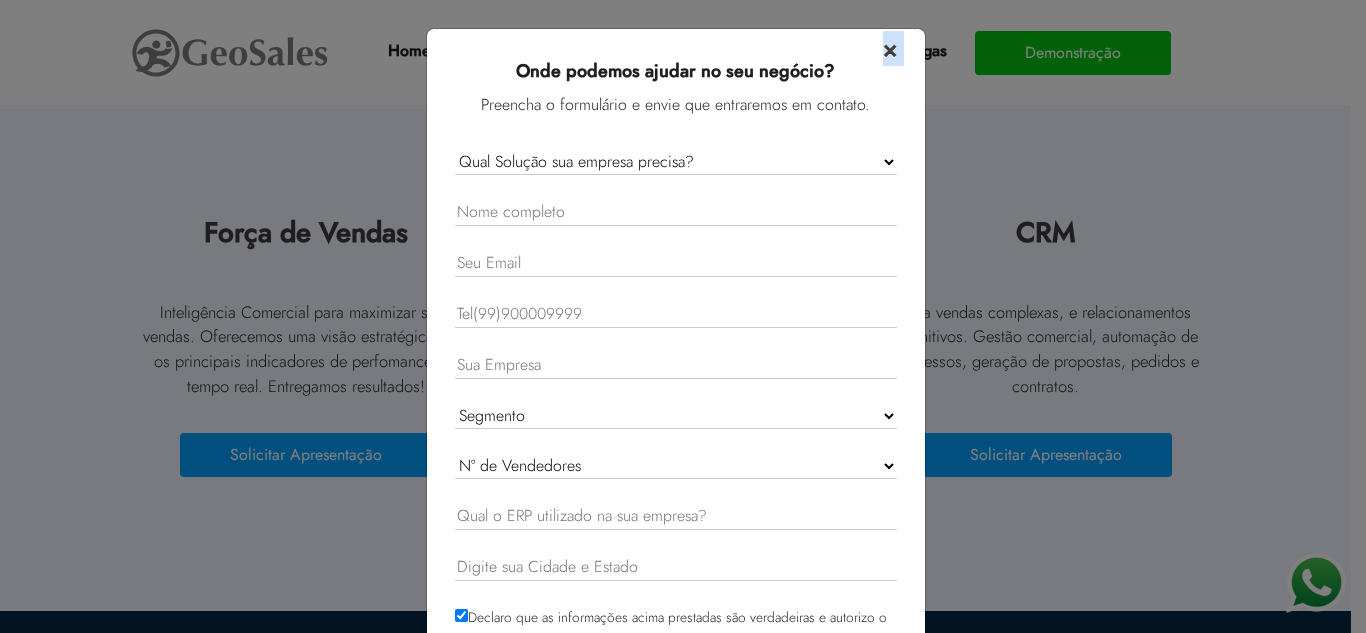 click on "×" at bounding box center [890, 48] 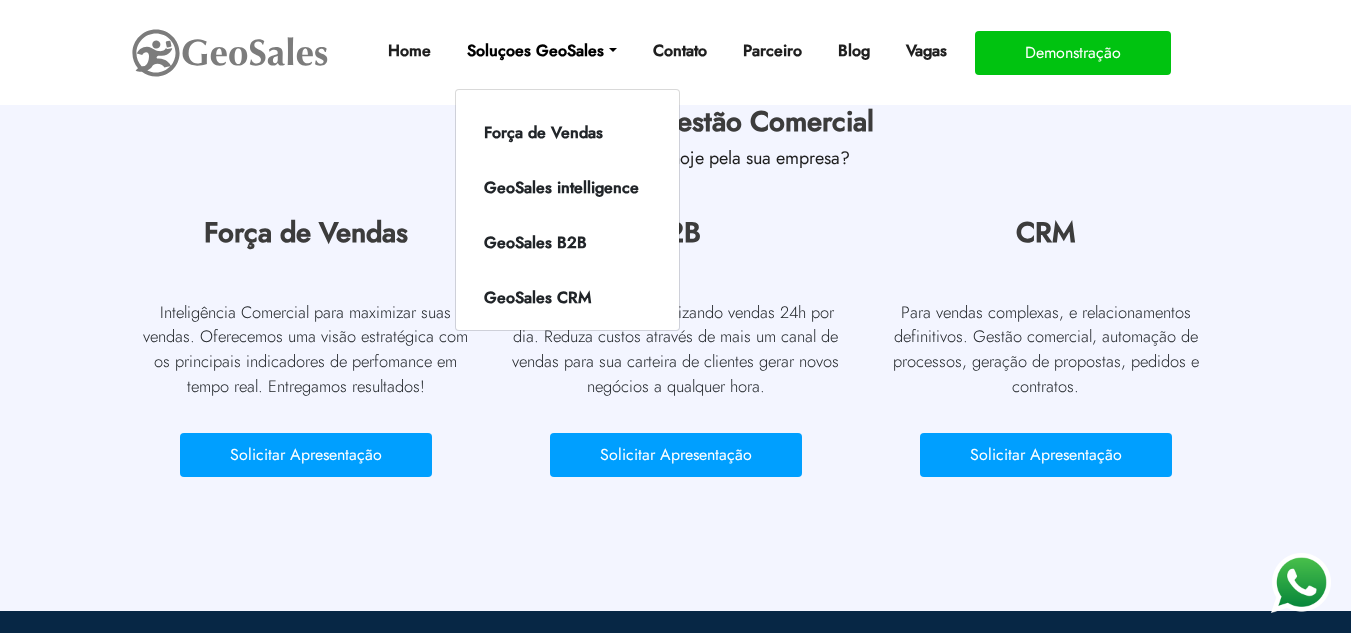click on "Soluçoes GeoSales" at bounding box center [541, 51] 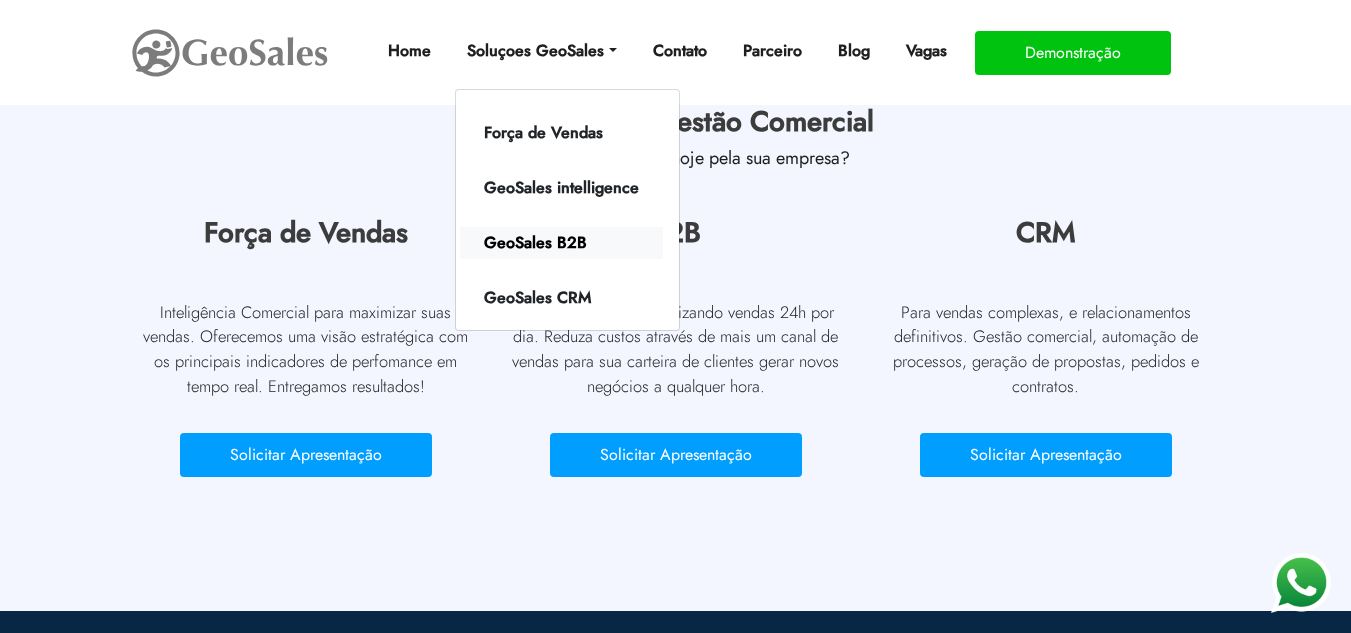 click on "GeoSales B2B" at bounding box center [561, 243] 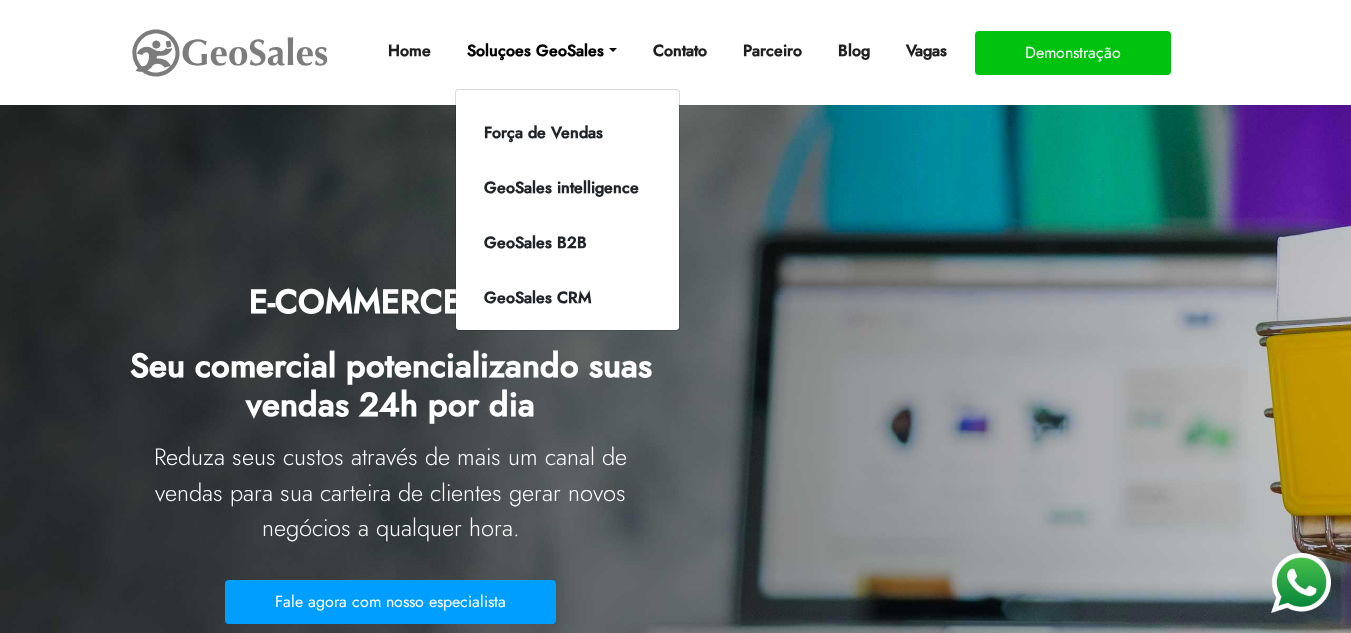 scroll, scrollTop: 0, scrollLeft: 0, axis: both 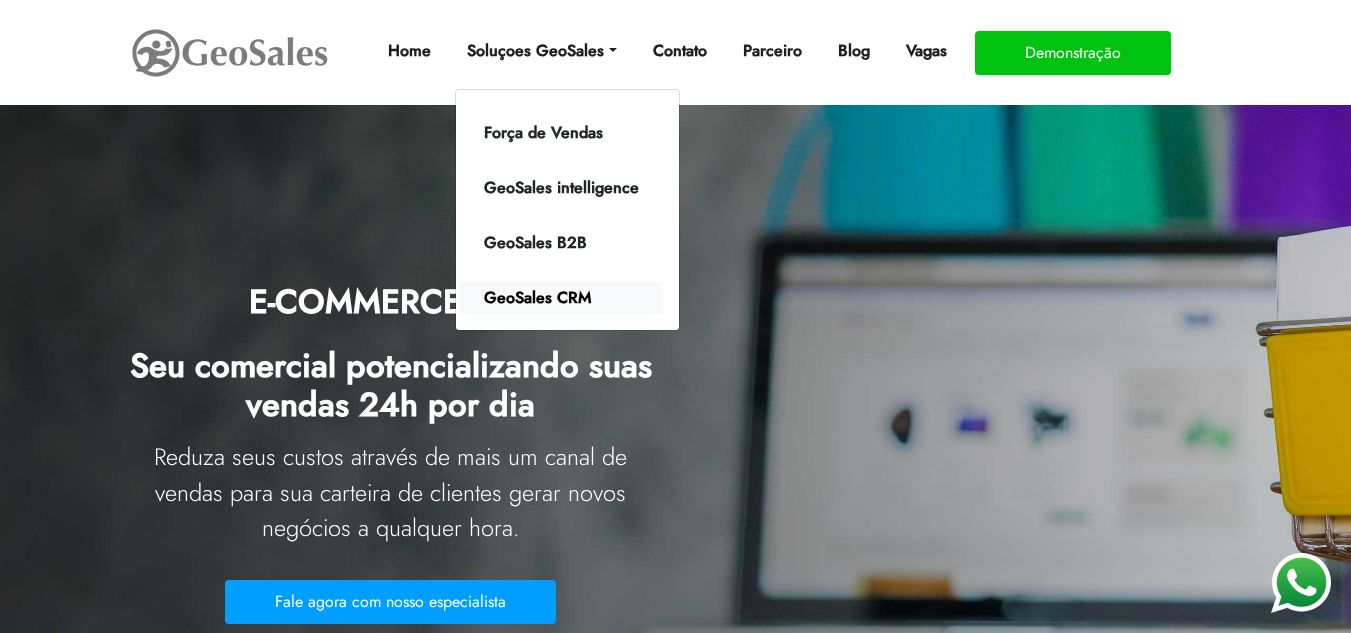 click on "GeoSales CRM" at bounding box center [561, 298] 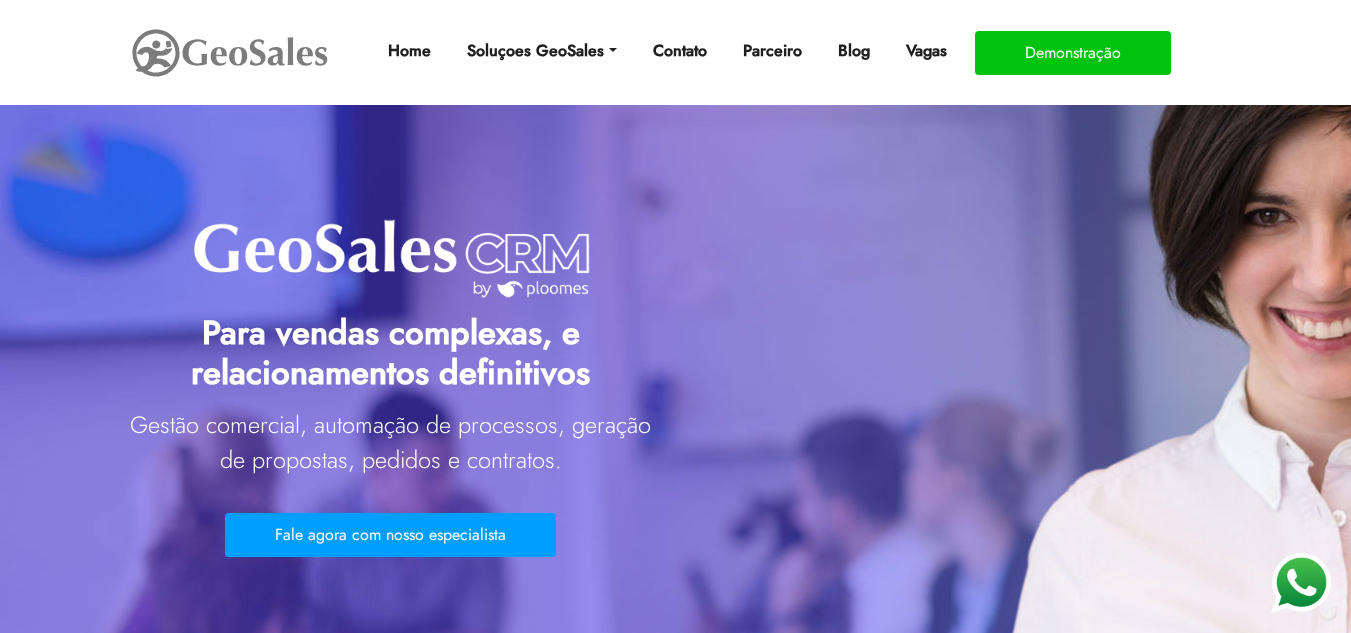 scroll, scrollTop: 0, scrollLeft: 0, axis: both 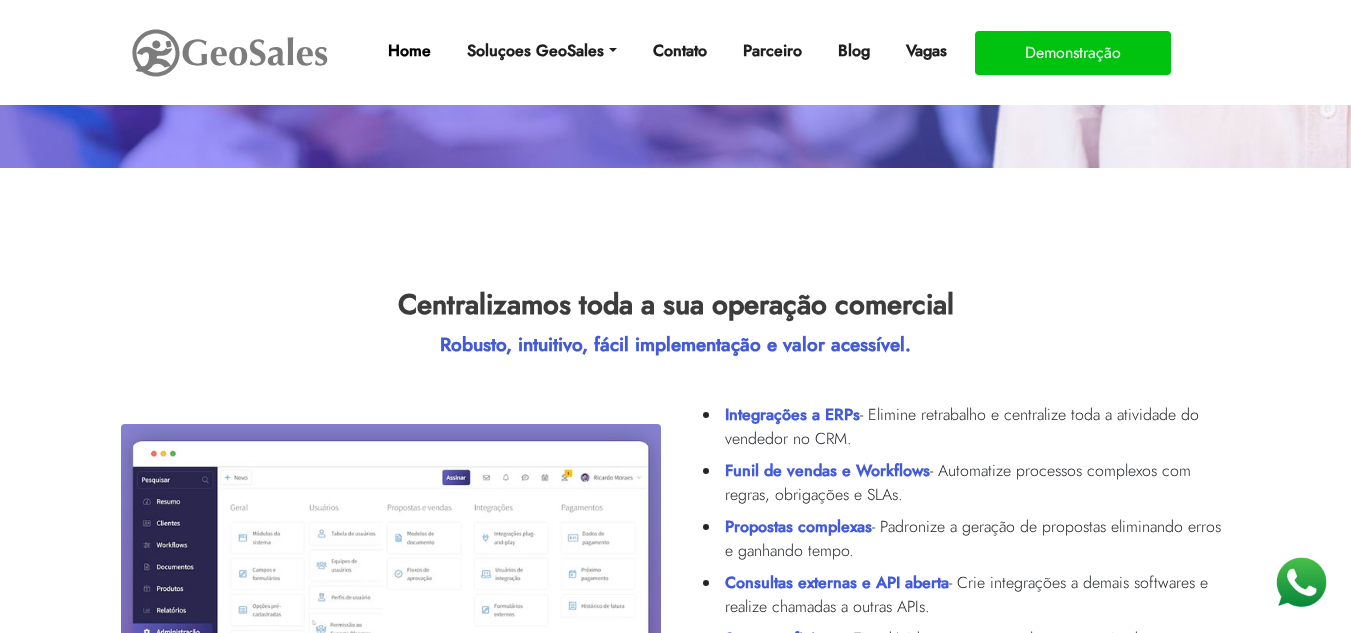 click on "Home" at bounding box center [409, 51] 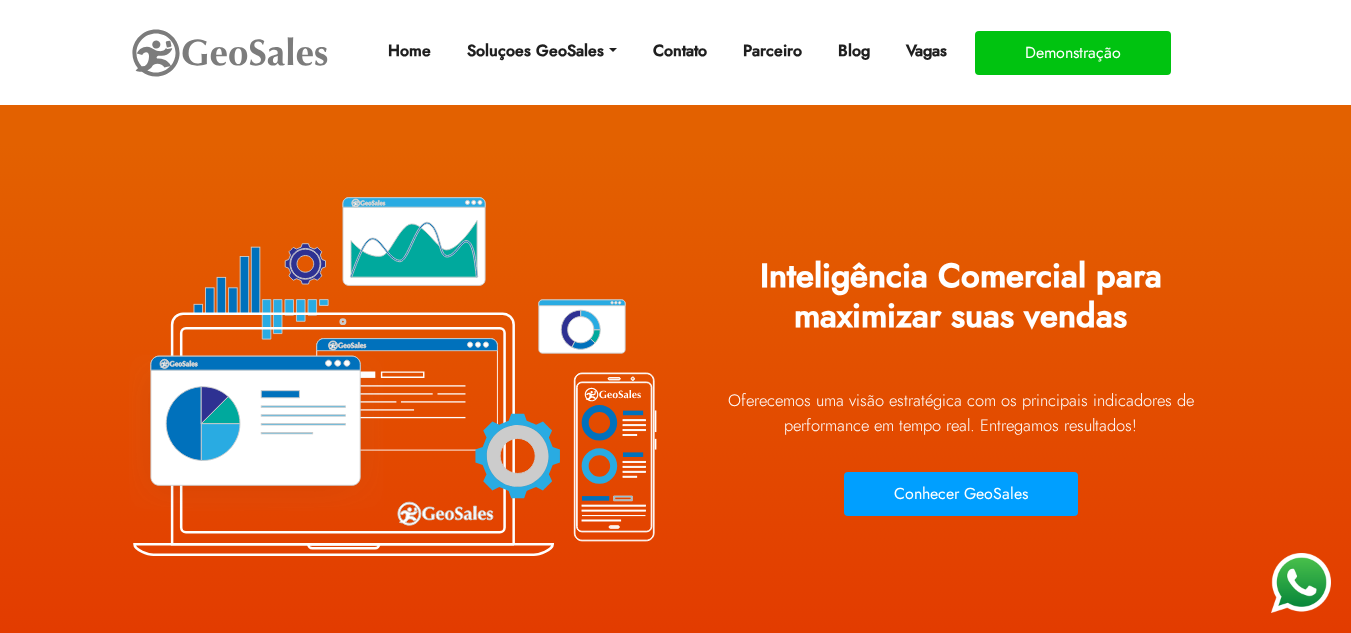 scroll, scrollTop: 0, scrollLeft: 0, axis: both 